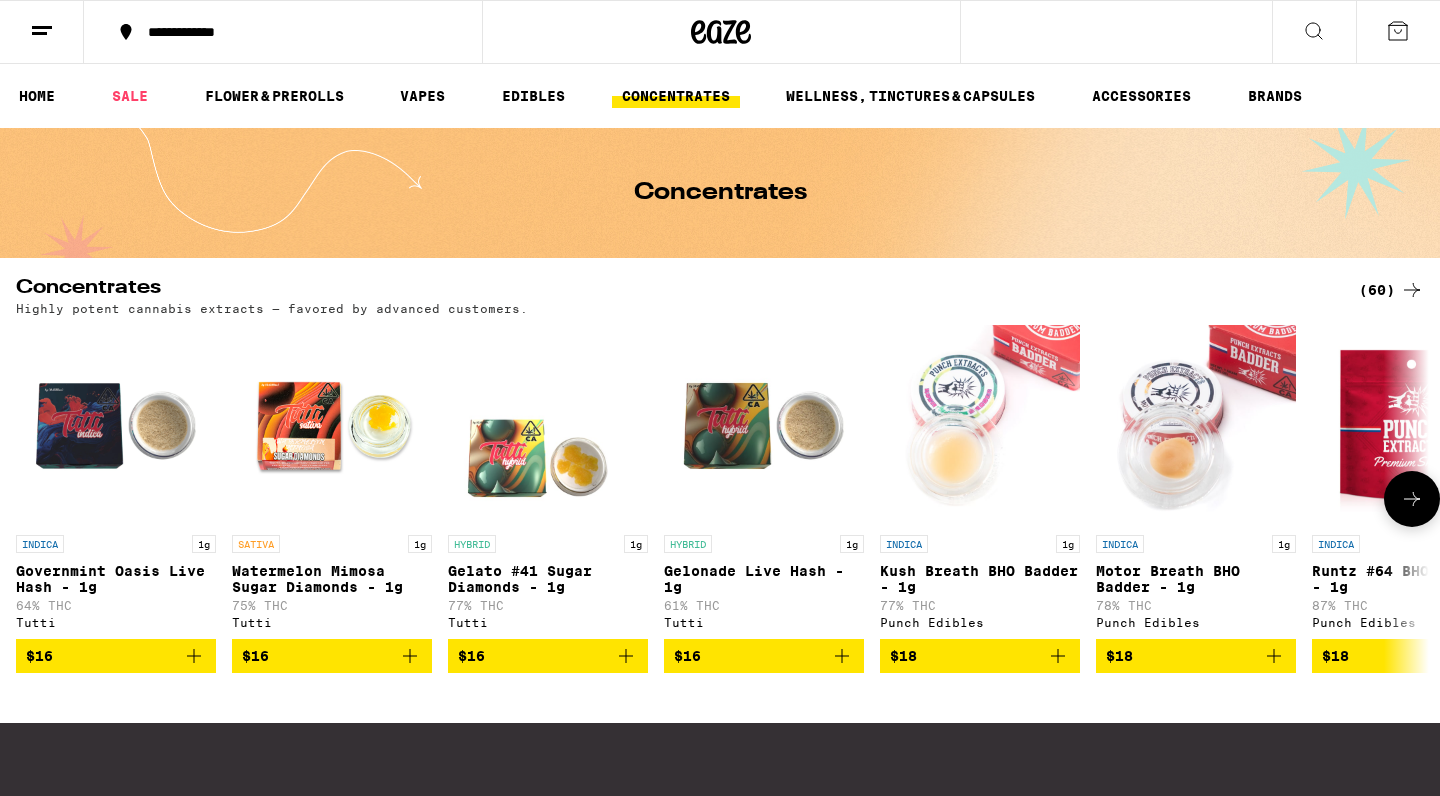 scroll, scrollTop: 0, scrollLeft: 0, axis: both 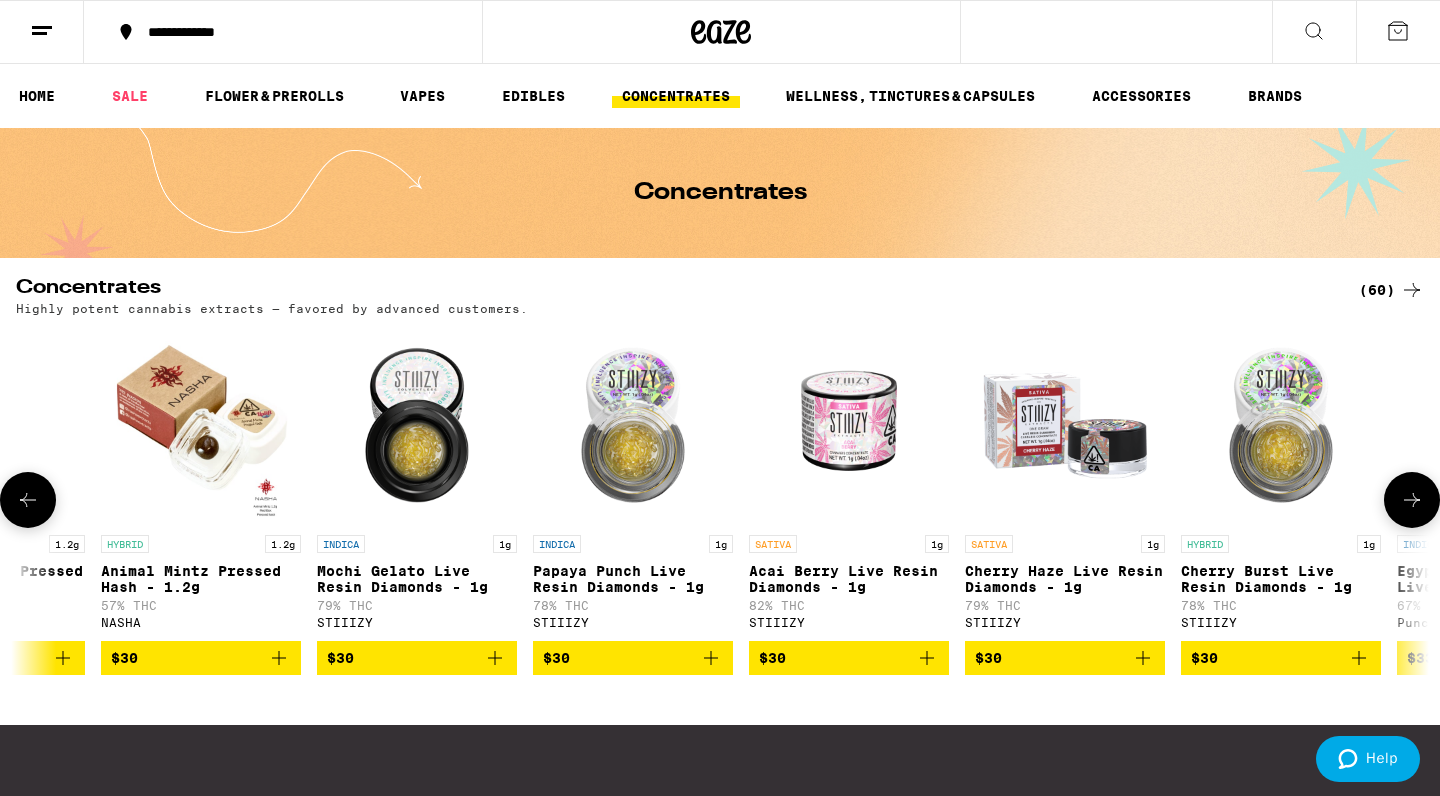 click on "$30" at bounding box center [417, 658] 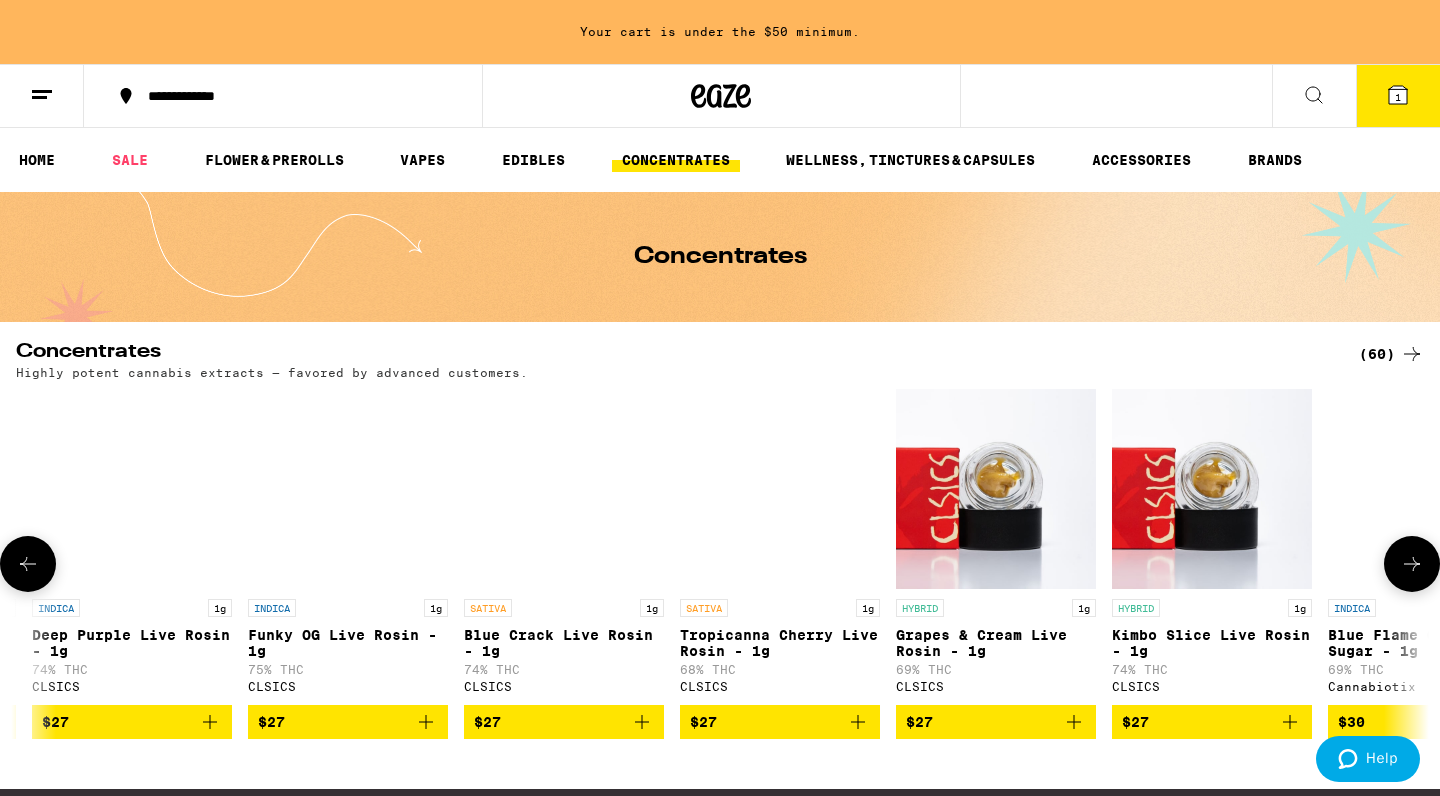 scroll, scrollTop: 0, scrollLeft: 7979, axis: horizontal 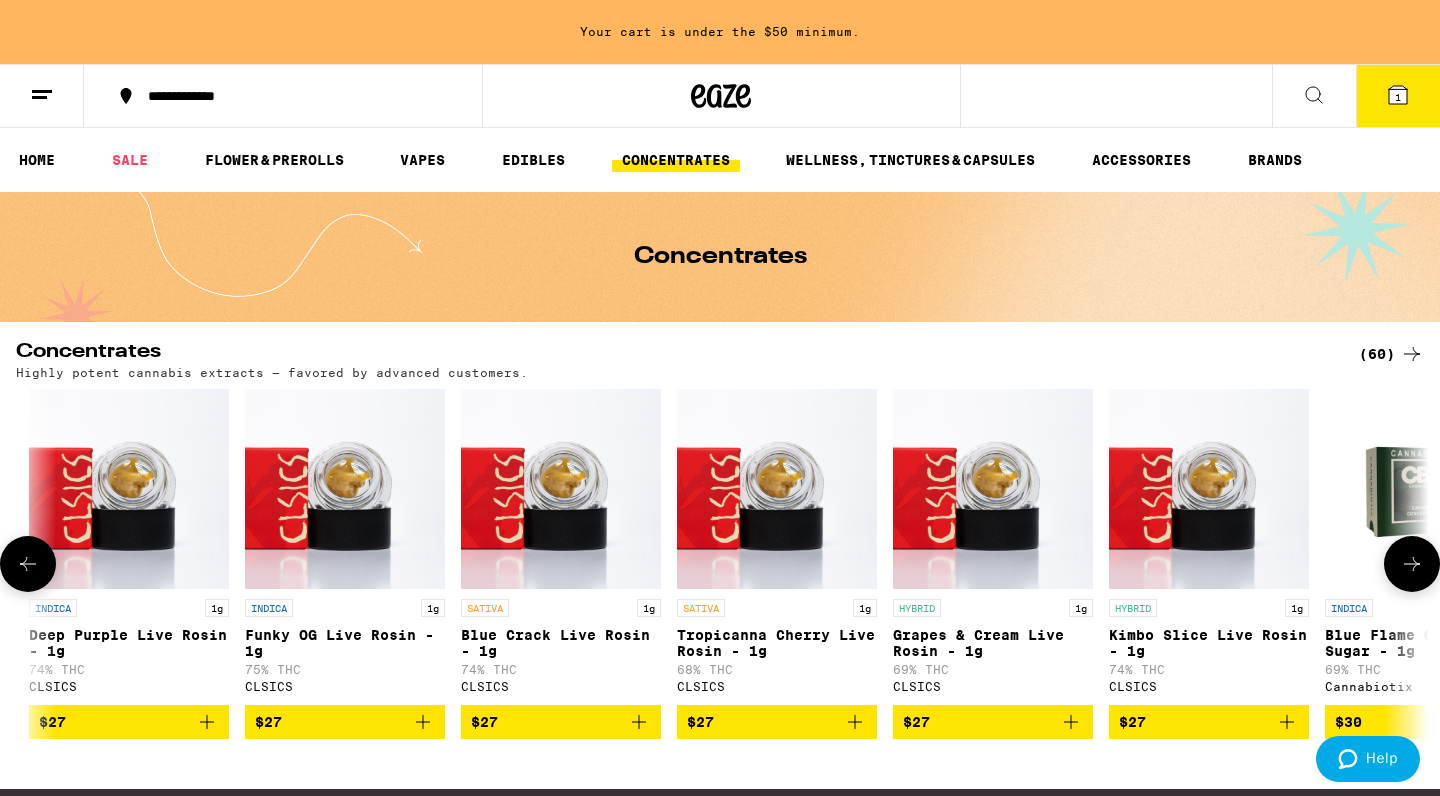 click on "$27" at bounding box center [345, 722] 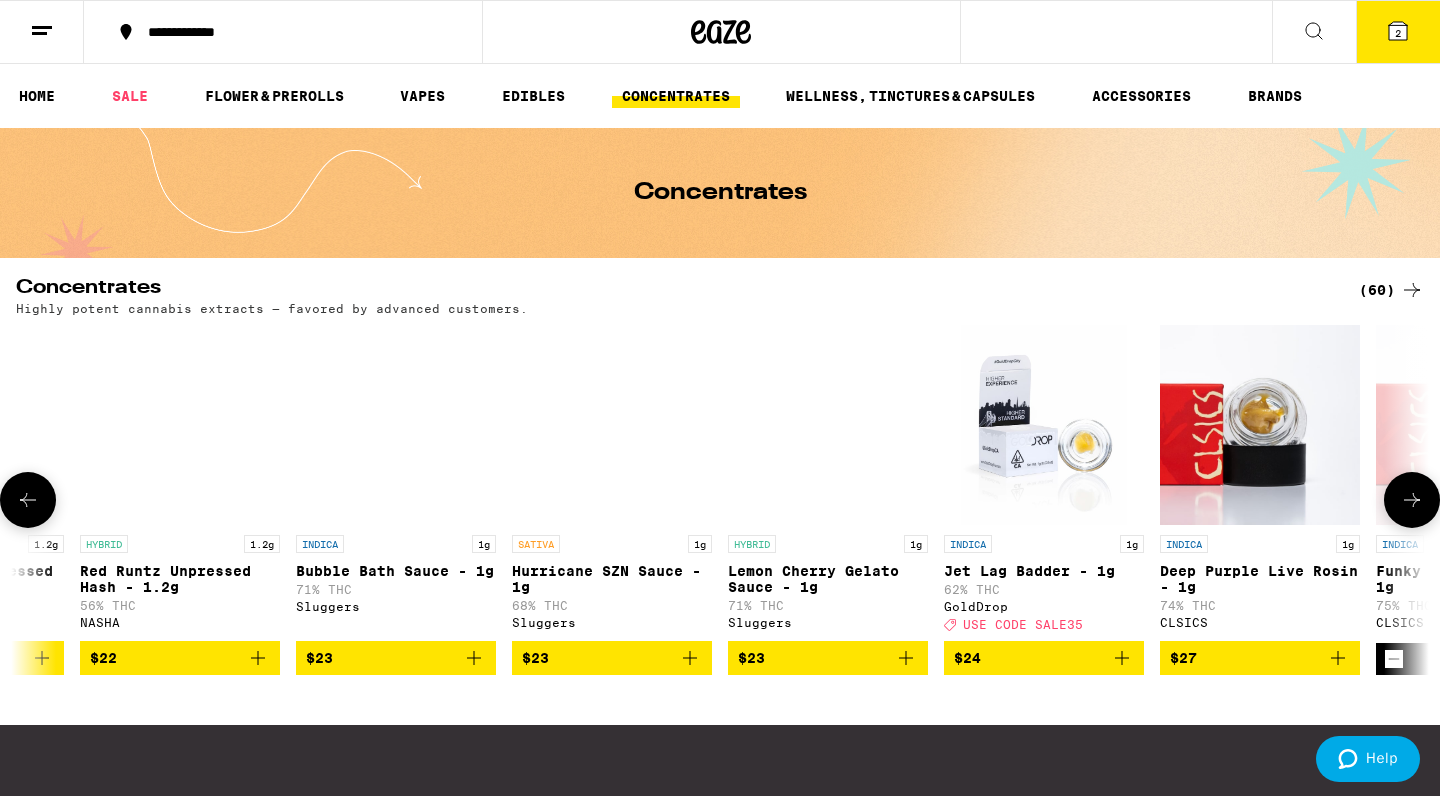 scroll, scrollTop: 0, scrollLeft: 6850, axis: horizontal 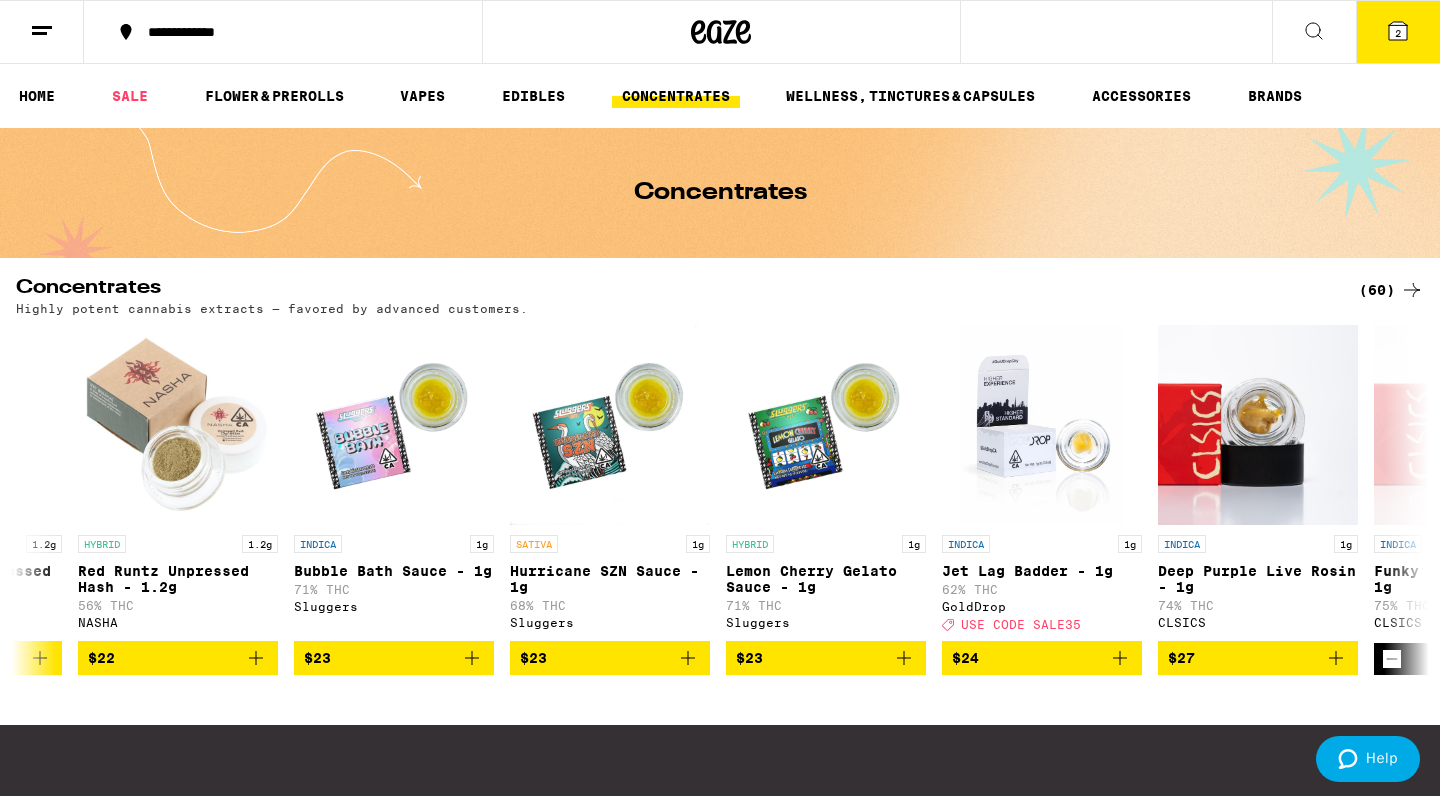 click at bounding box center [1398, 31] 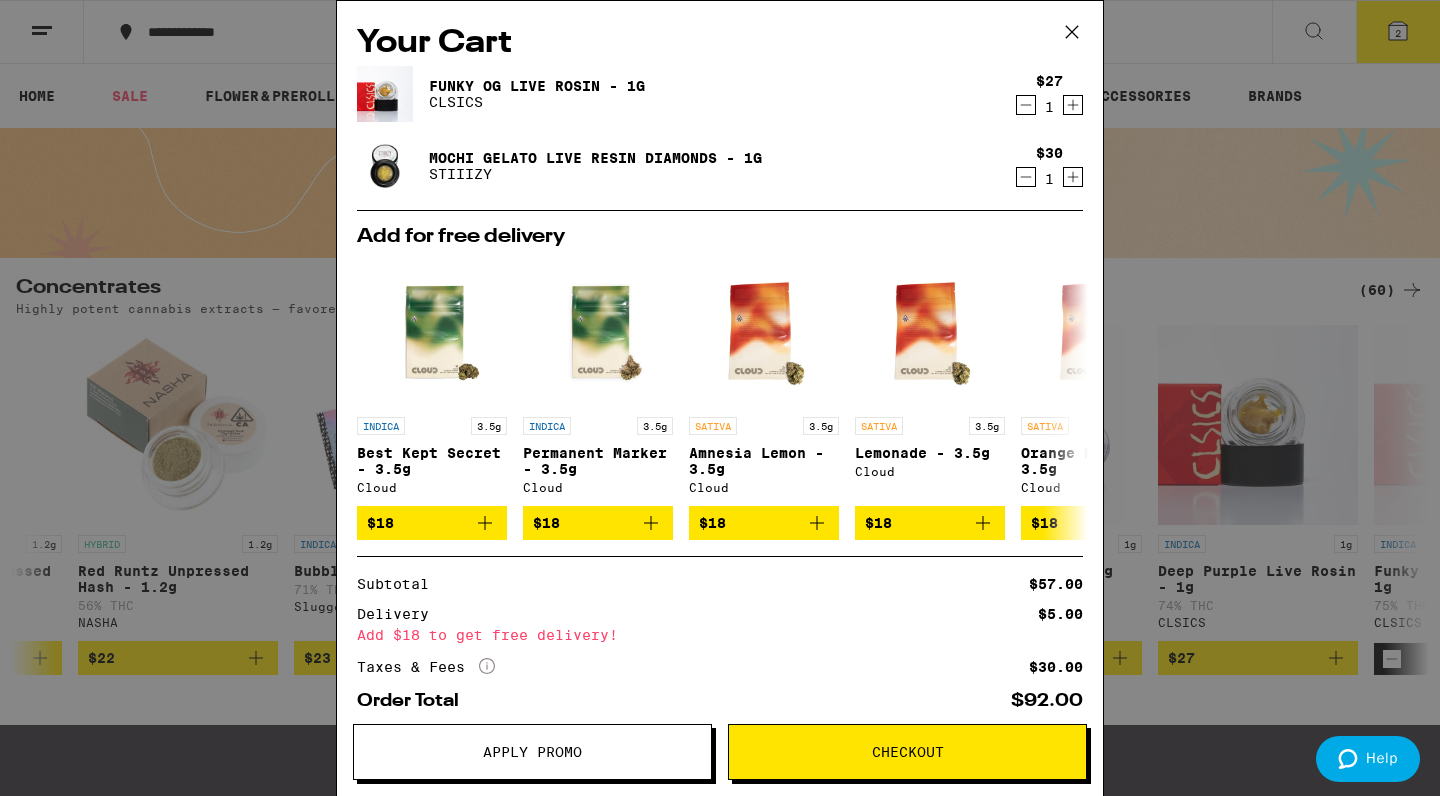 click on "Checkout" at bounding box center (907, 752) 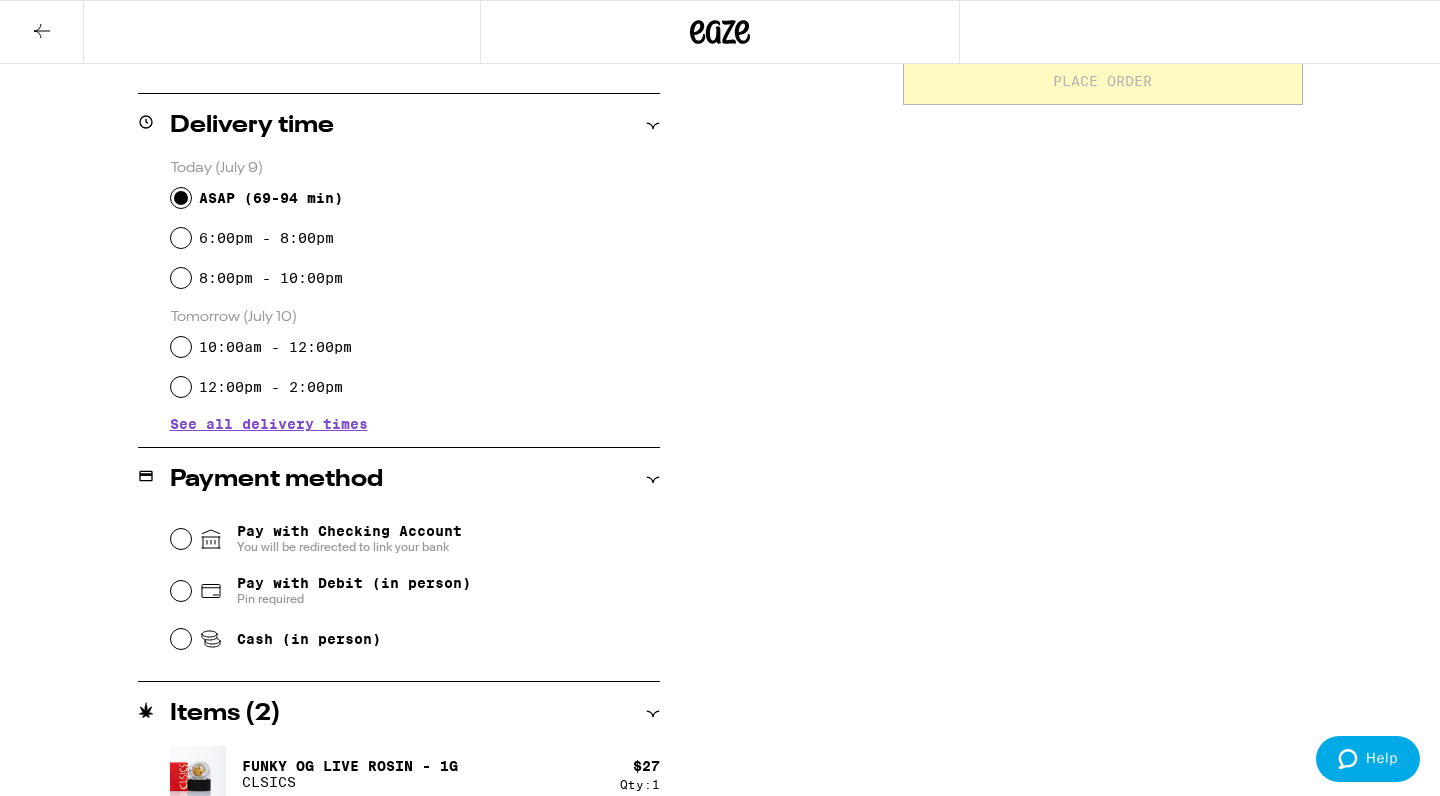 scroll, scrollTop: 469, scrollLeft: 0, axis: vertical 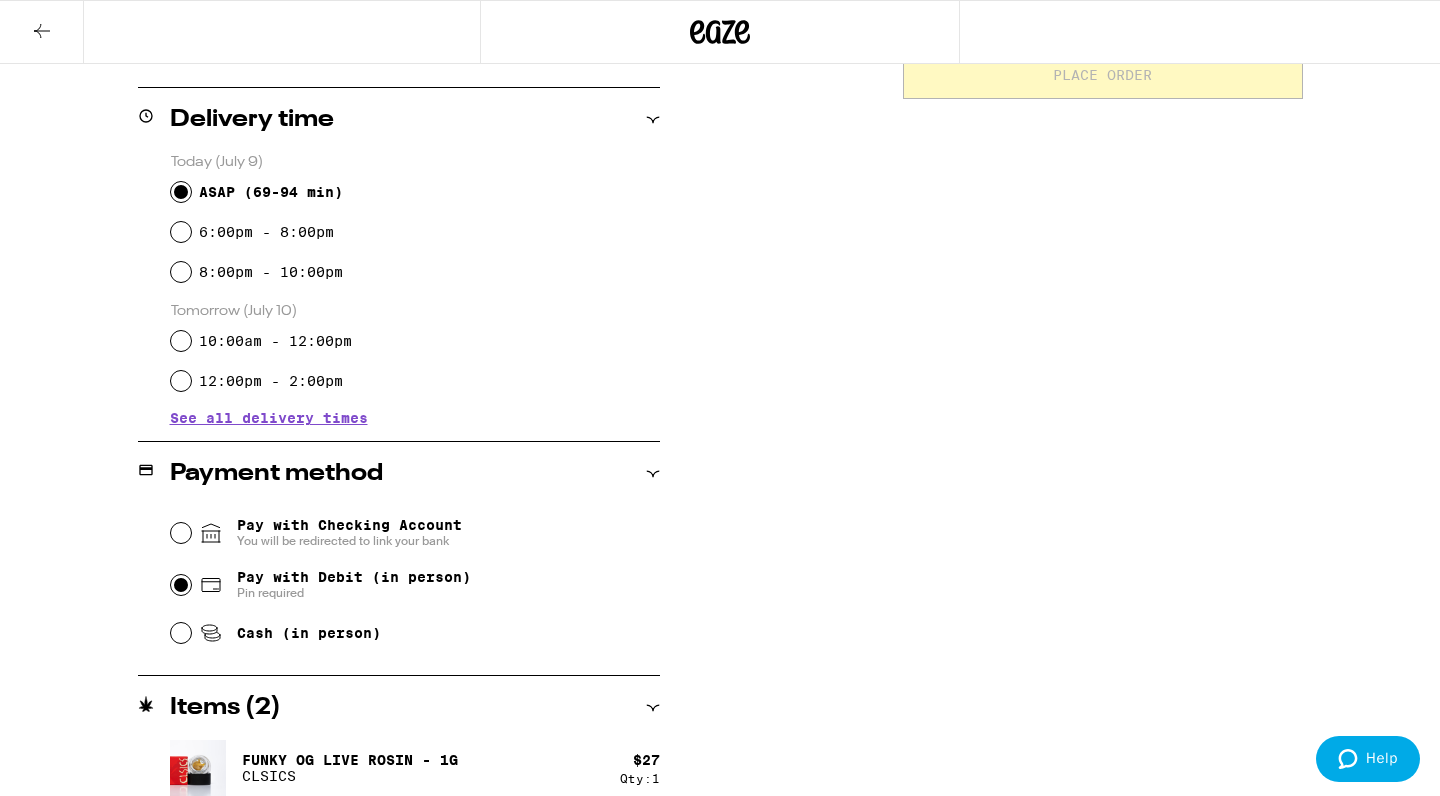click on "Pay with Debit (in person) Pin required" at bounding box center (181, 585) 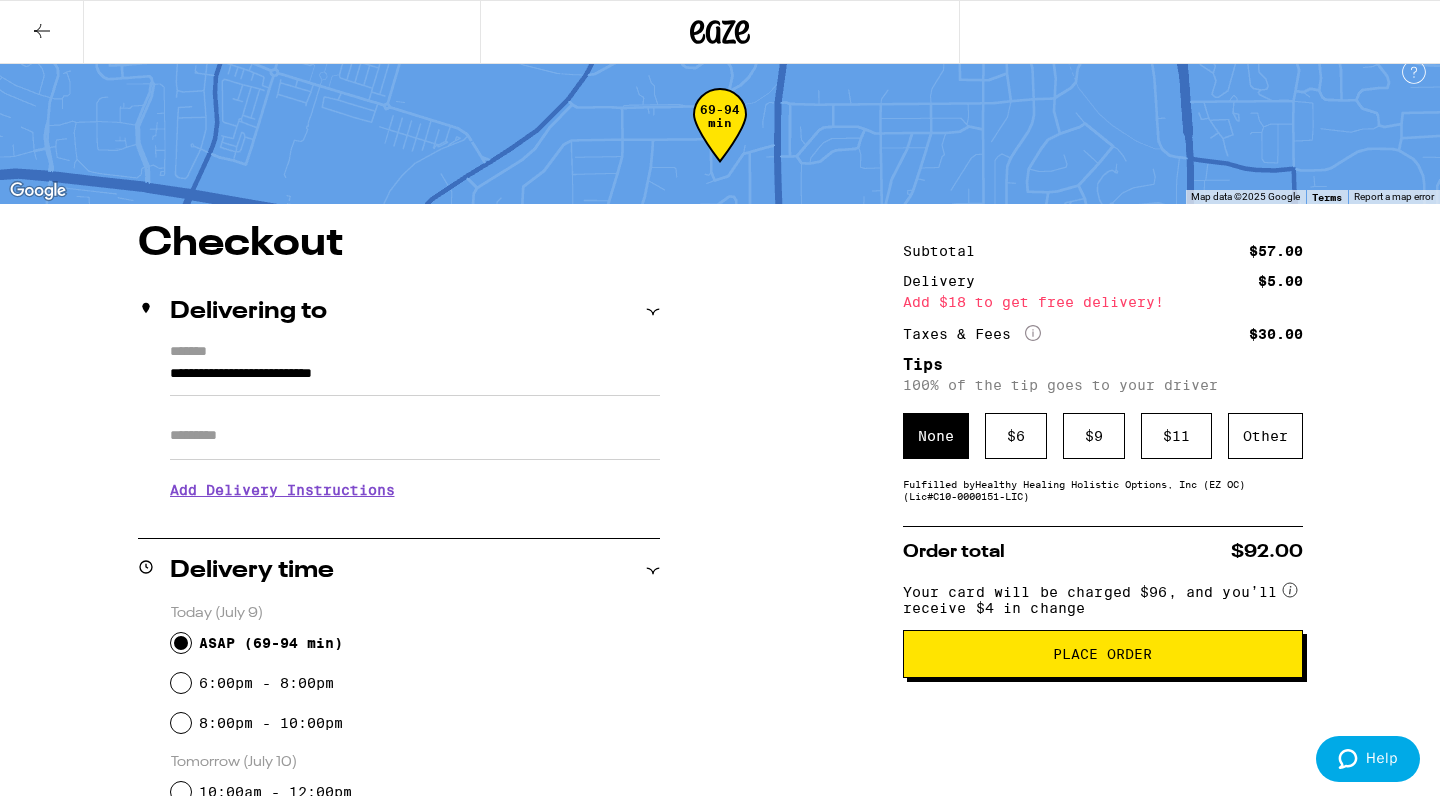 scroll, scrollTop: 0, scrollLeft: 0, axis: both 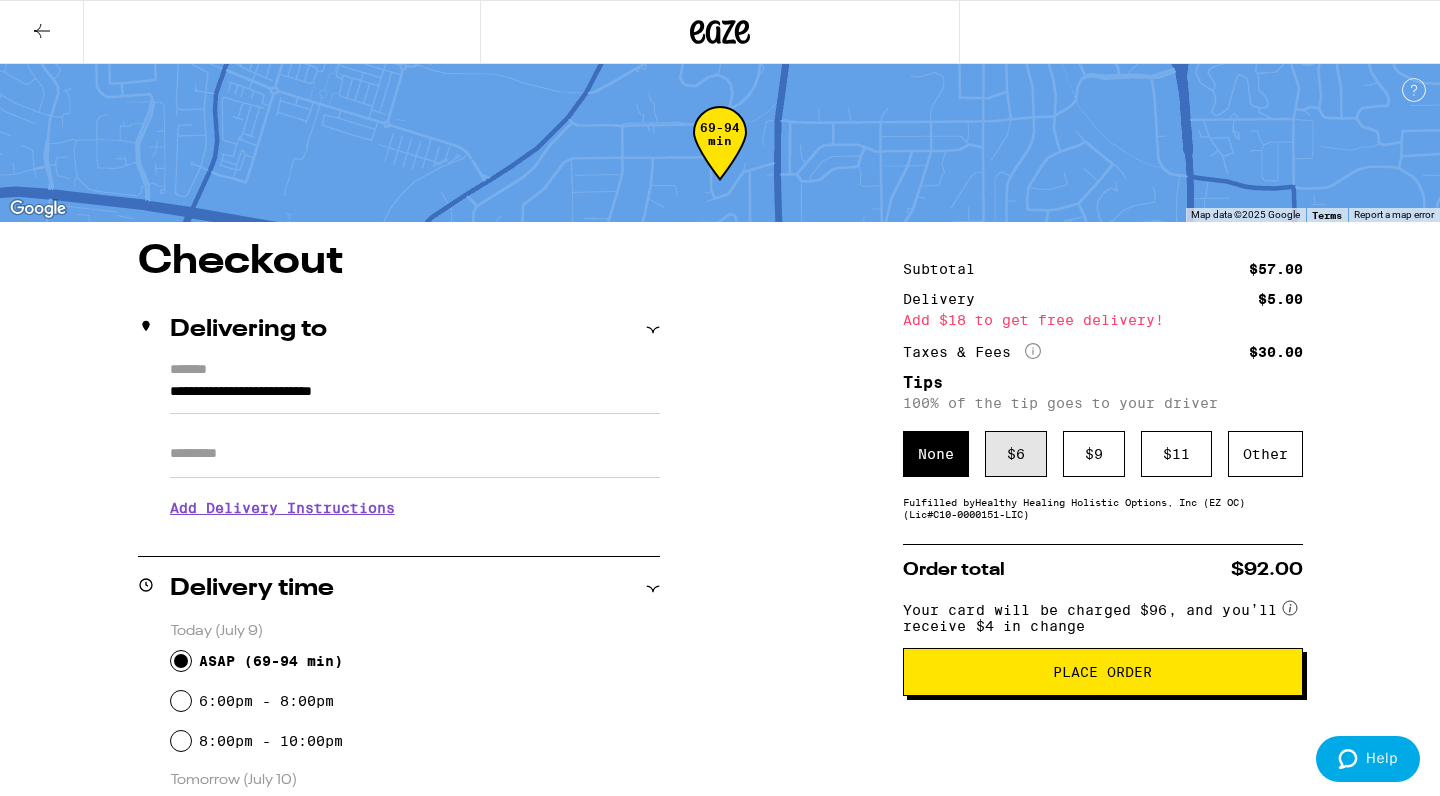 click on "$ 6" at bounding box center (1016, 454) 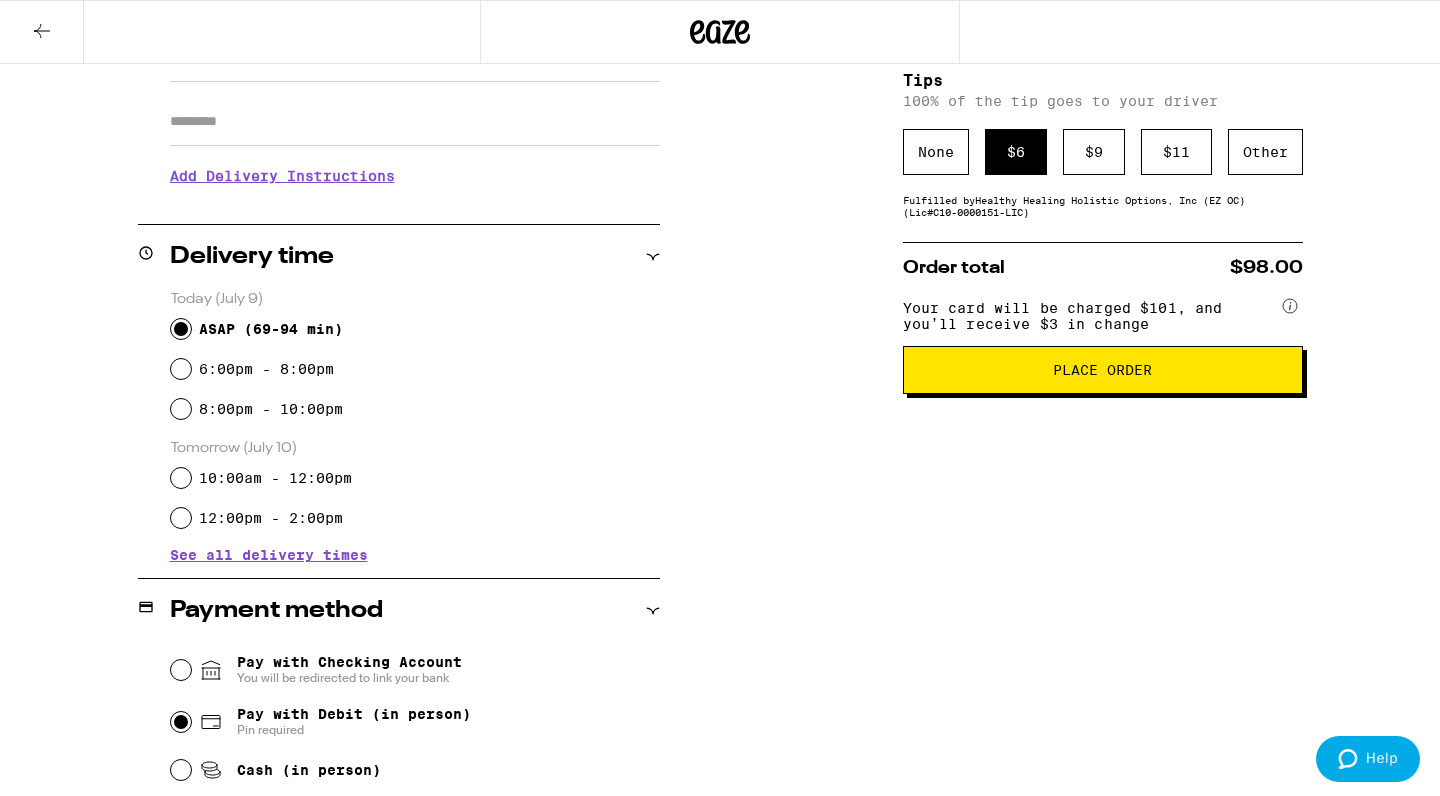 scroll, scrollTop: 0, scrollLeft: 0, axis: both 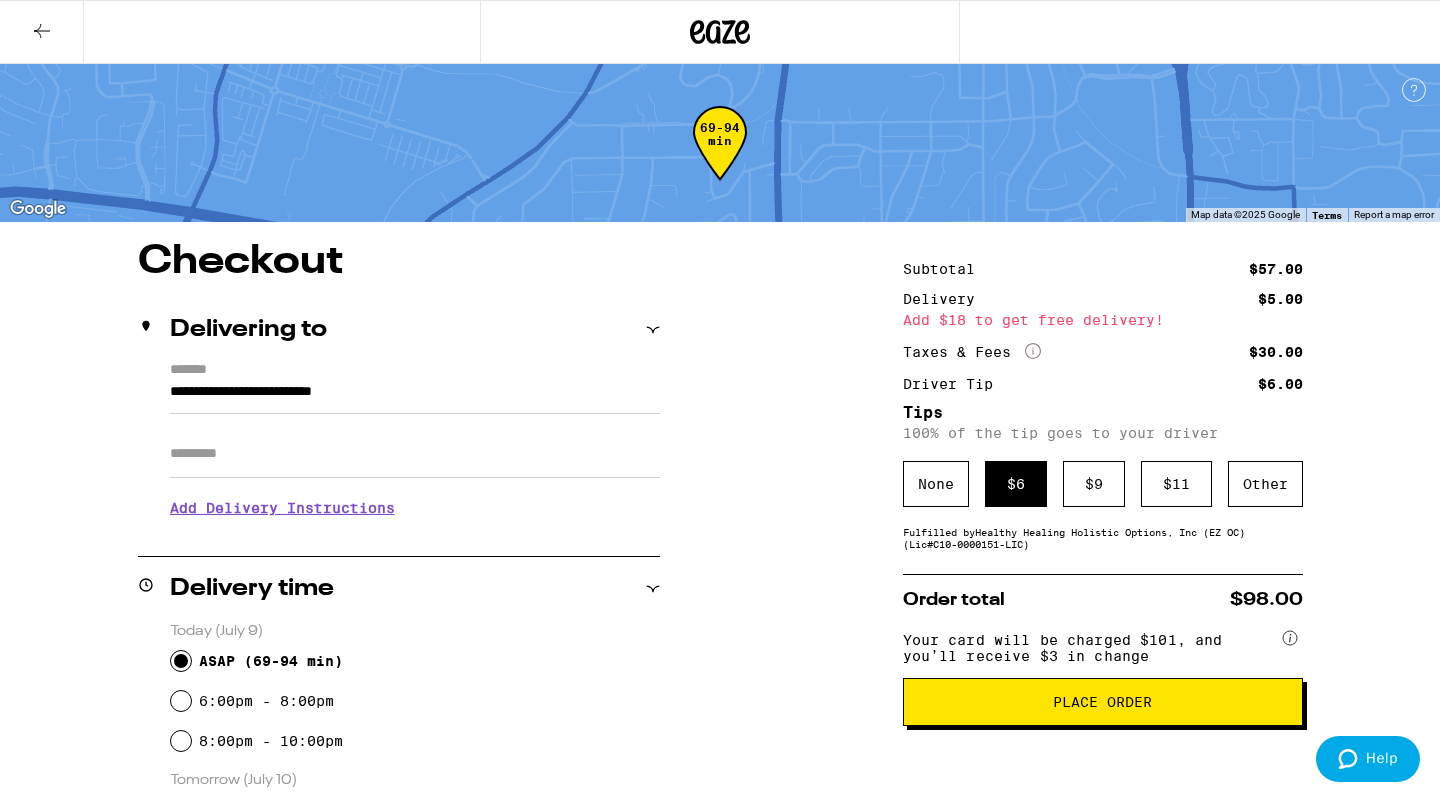click on "Place Order" at bounding box center (1102, 702) 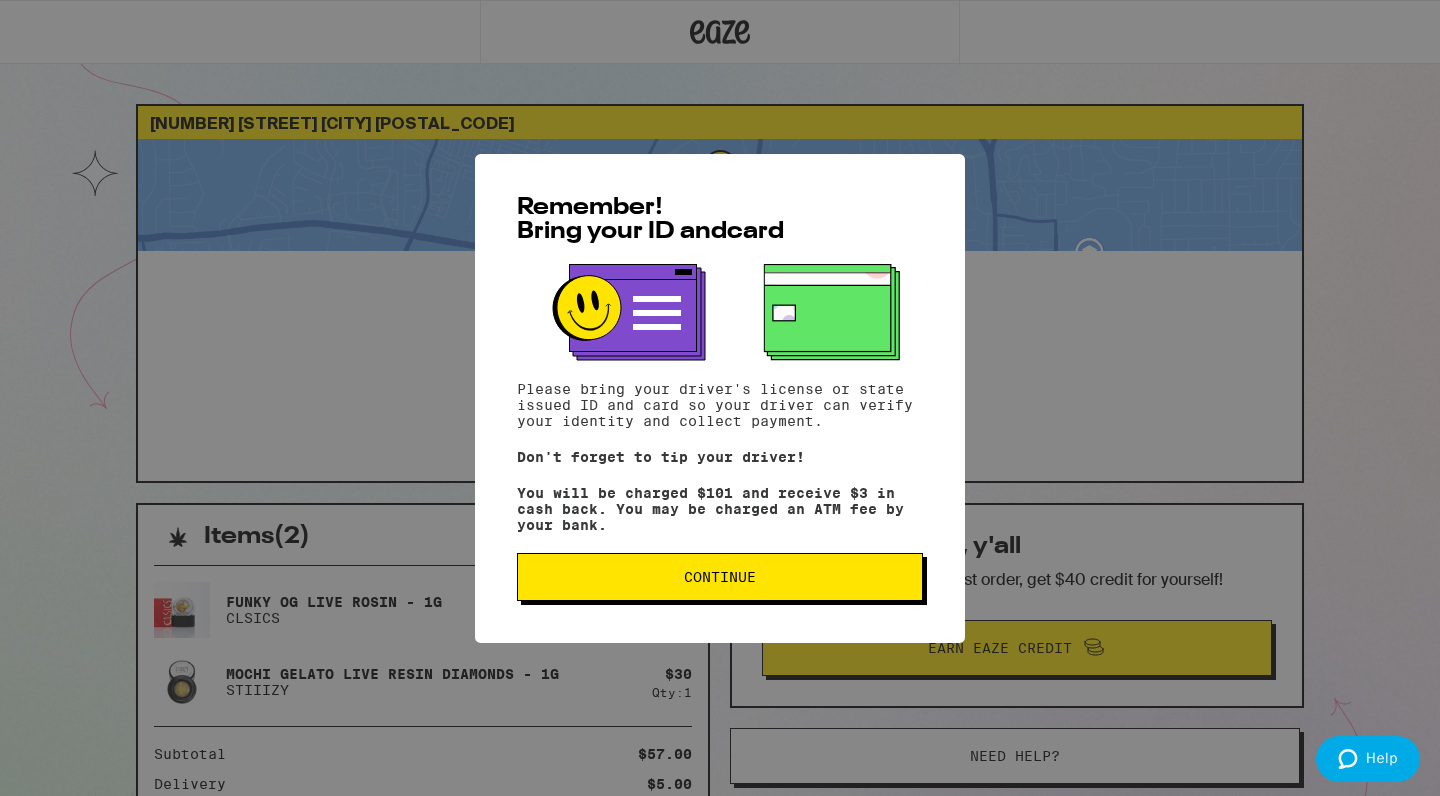 click on "Continue" at bounding box center [720, 577] 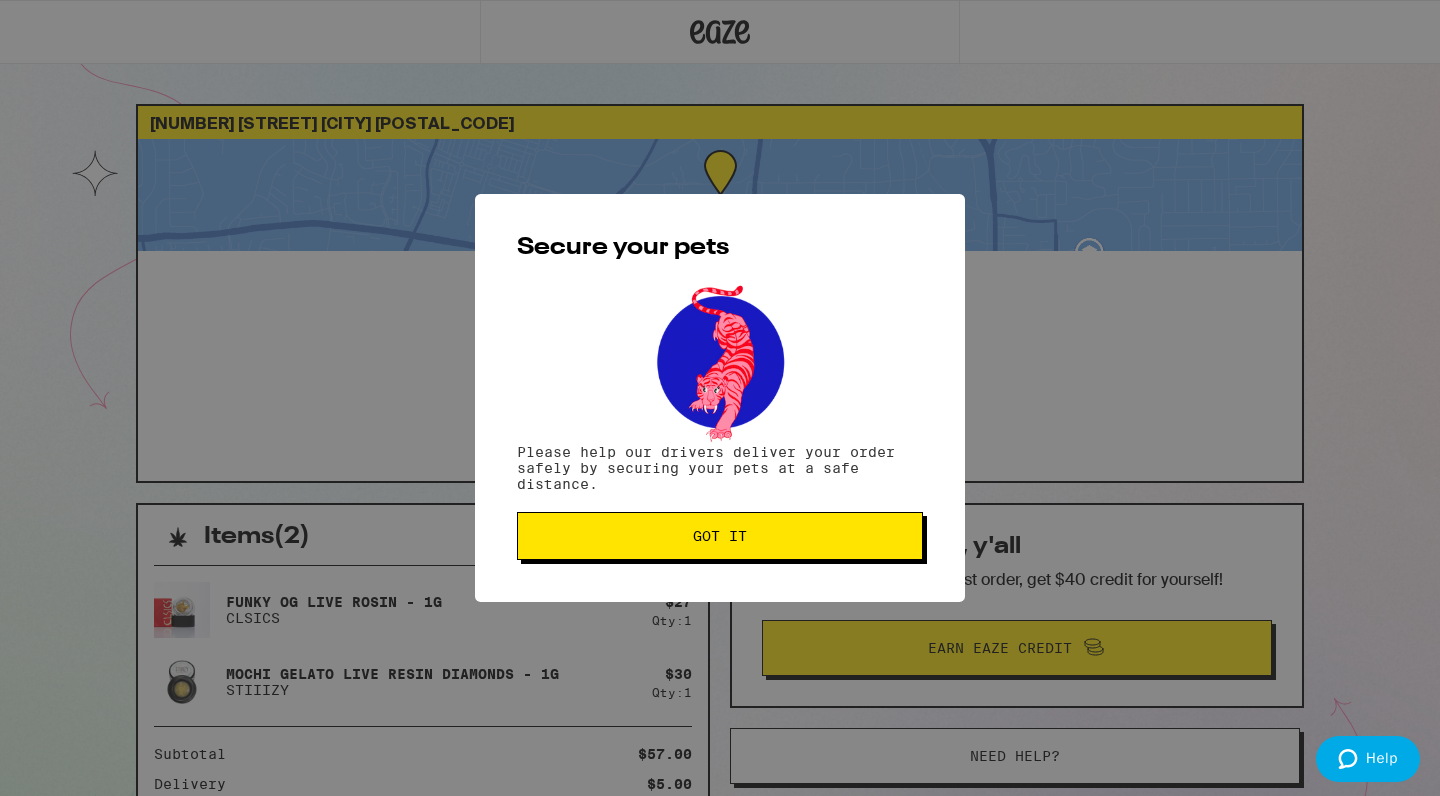 click on "Got it" at bounding box center (720, 536) 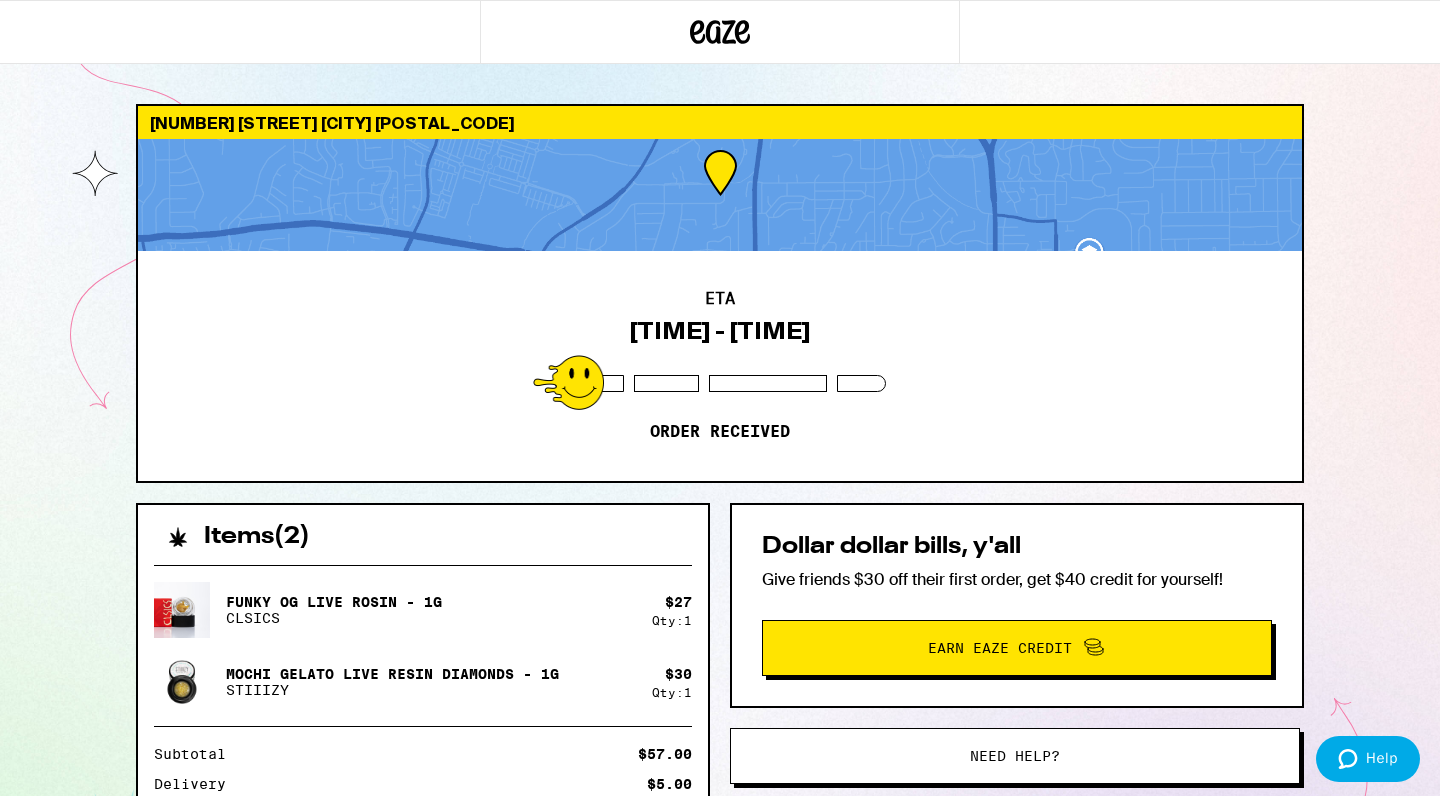 scroll, scrollTop: 311, scrollLeft: 0, axis: vertical 